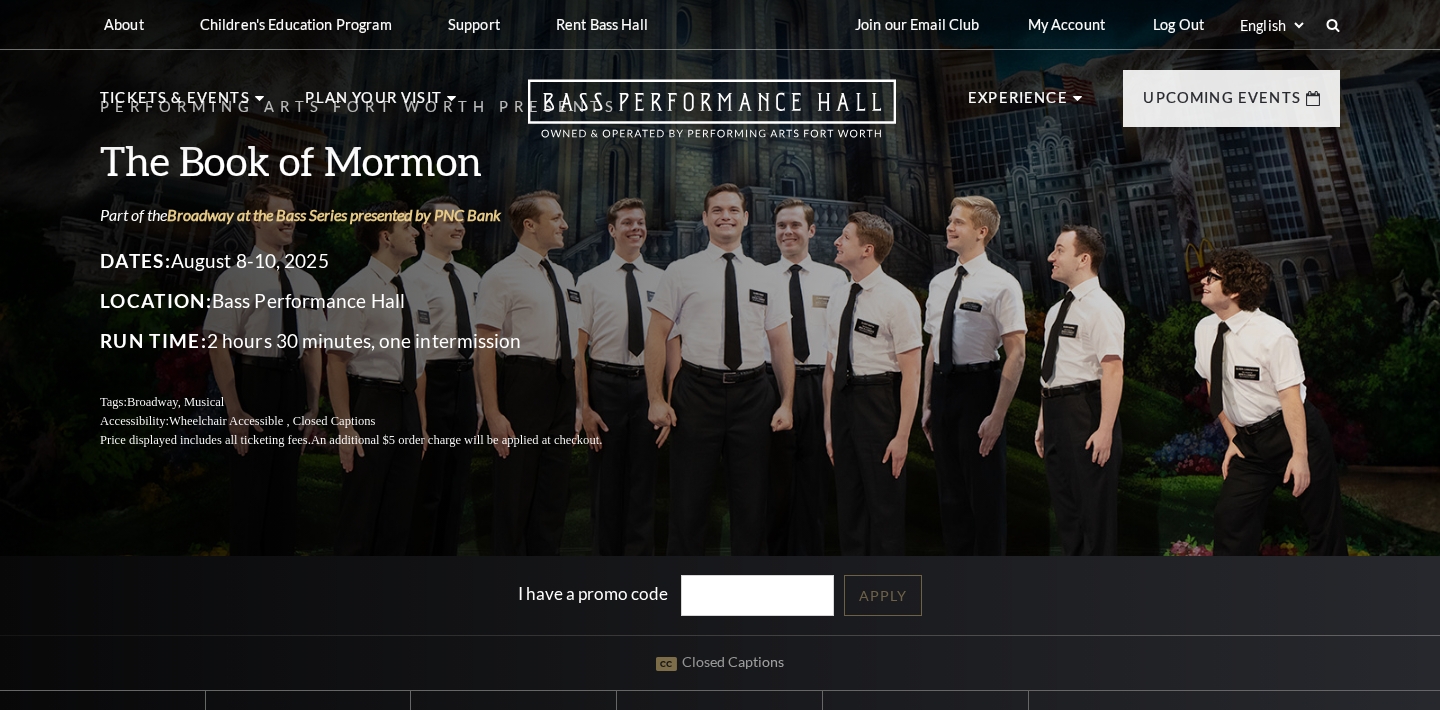 scroll, scrollTop: 0, scrollLeft: 0, axis: both 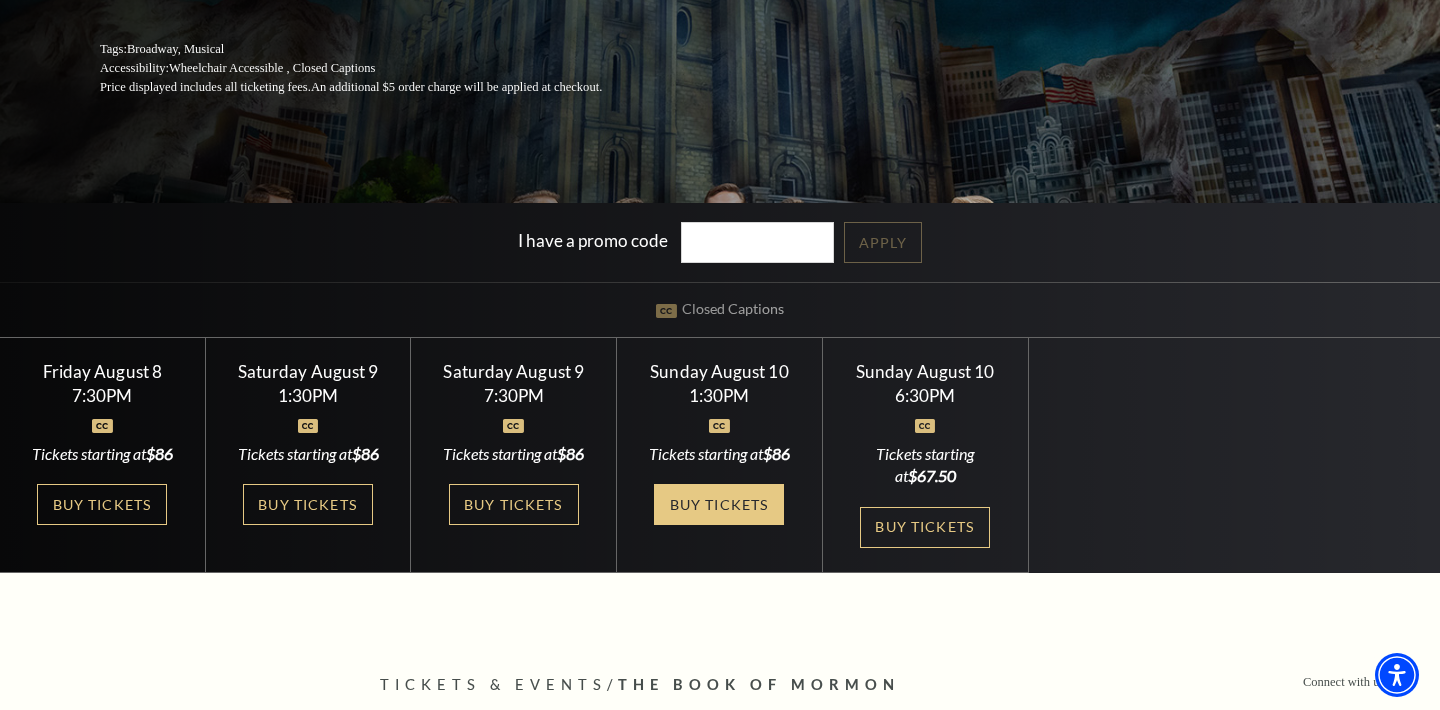 click on "Buy Tickets" at bounding box center [719, 504] 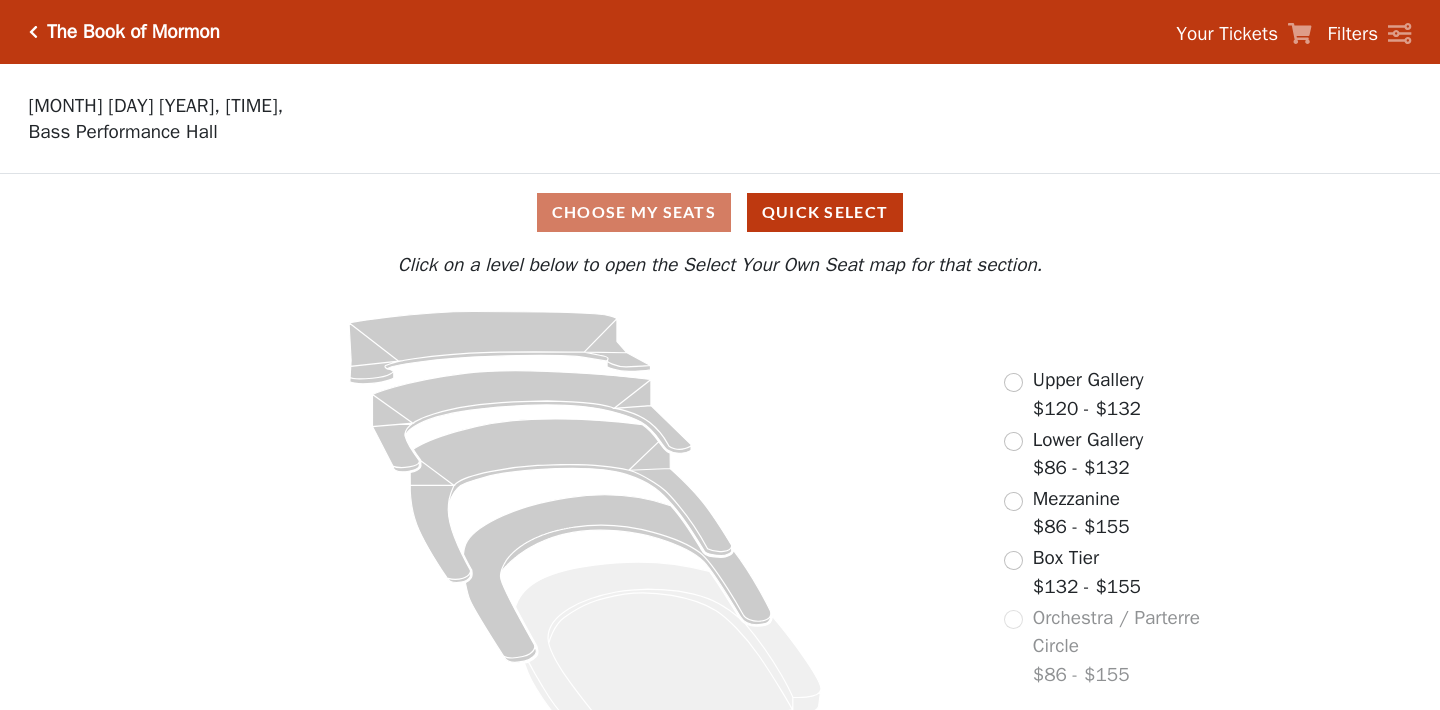 scroll, scrollTop: 0, scrollLeft: 0, axis: both 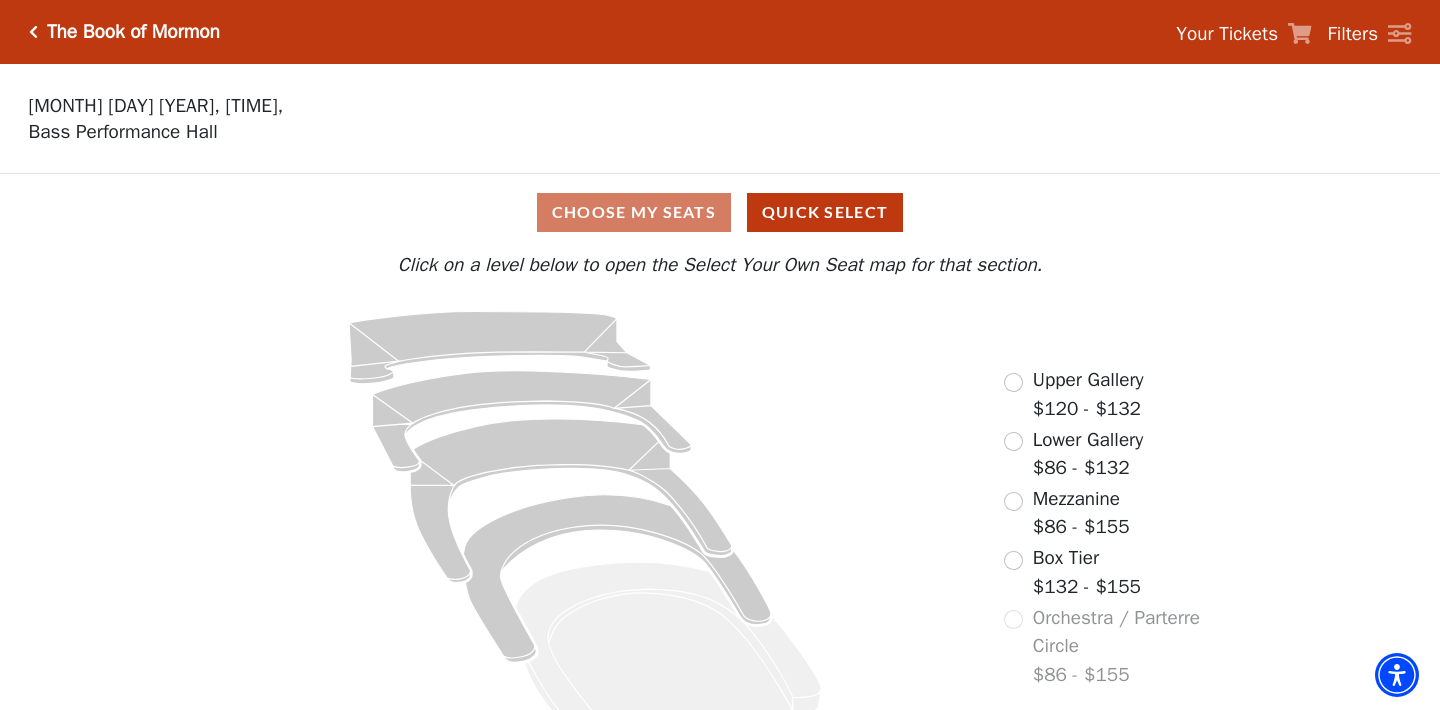 click on "Upper Gallery $120 - $132" at bounding box center [1073, 394] 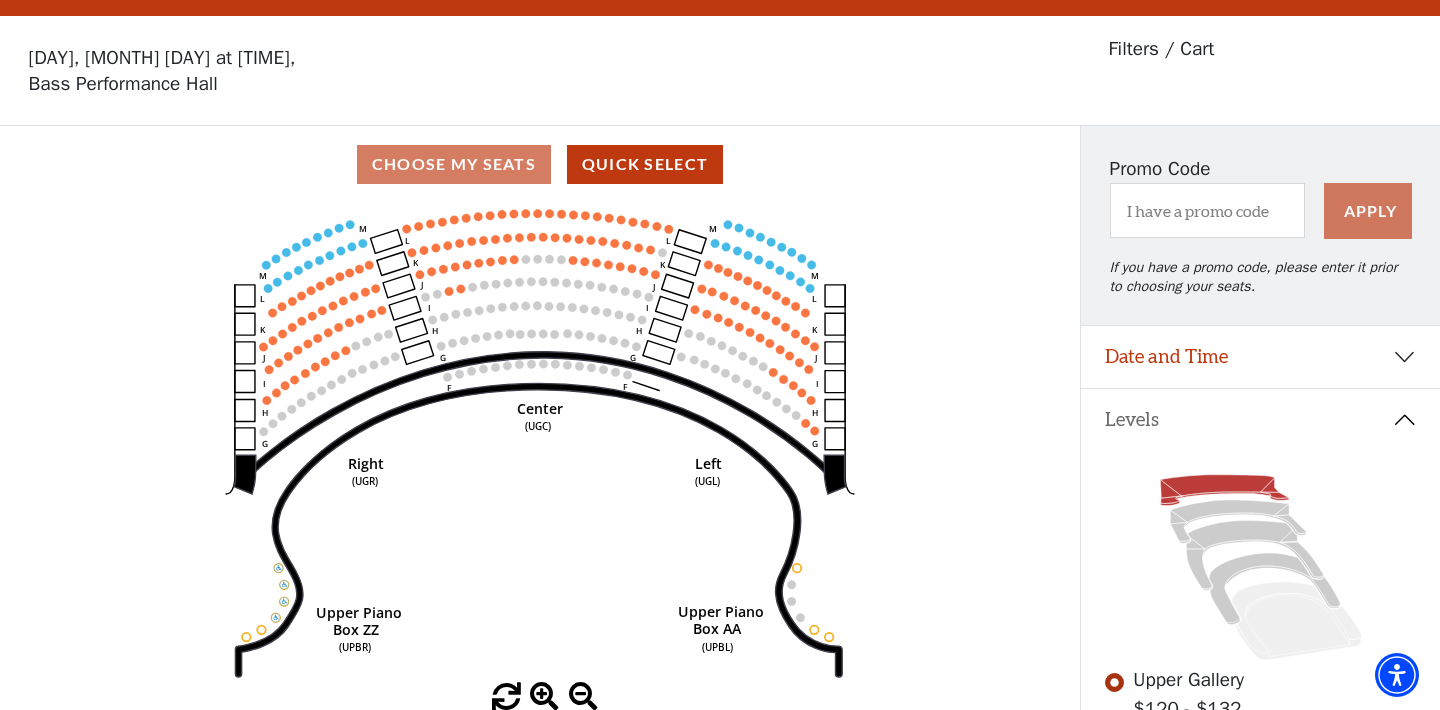scroll, scrollTop: 92, scrollLeft: 0, axis: vertical 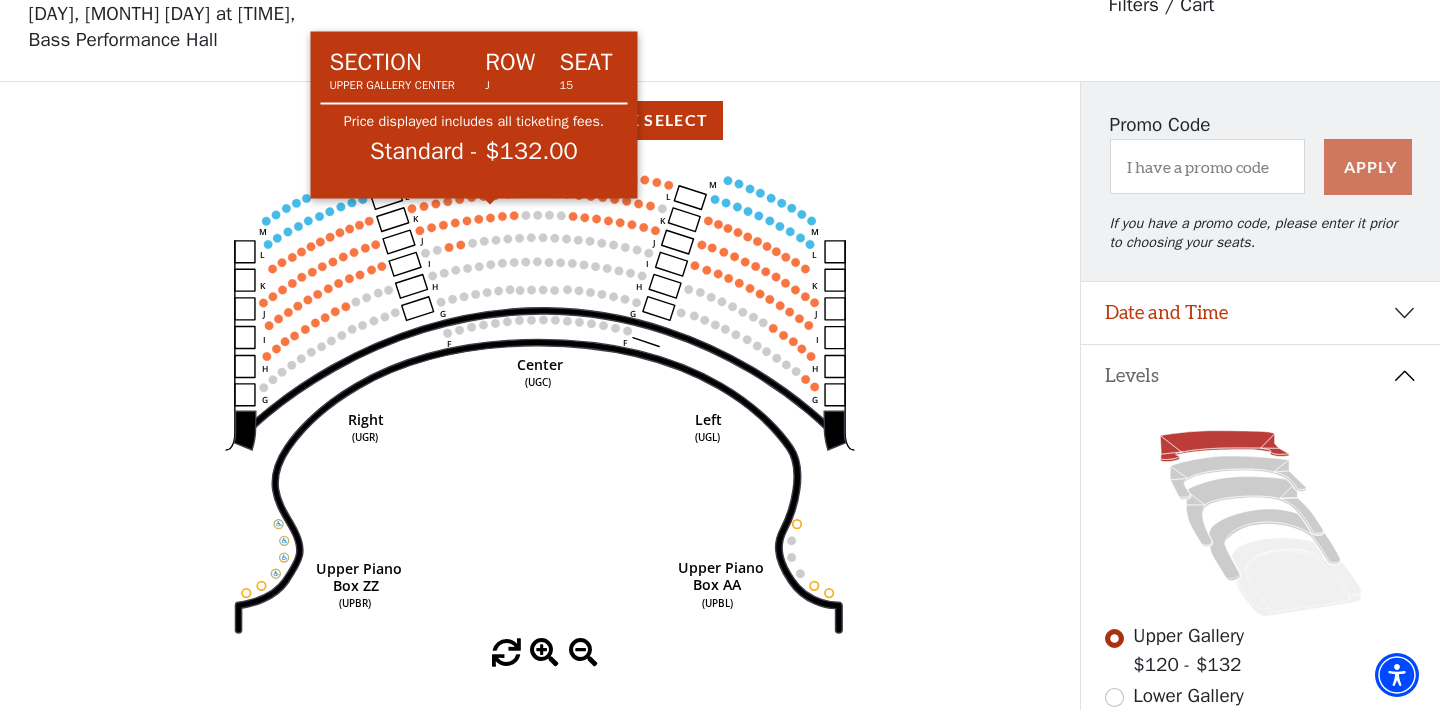 click 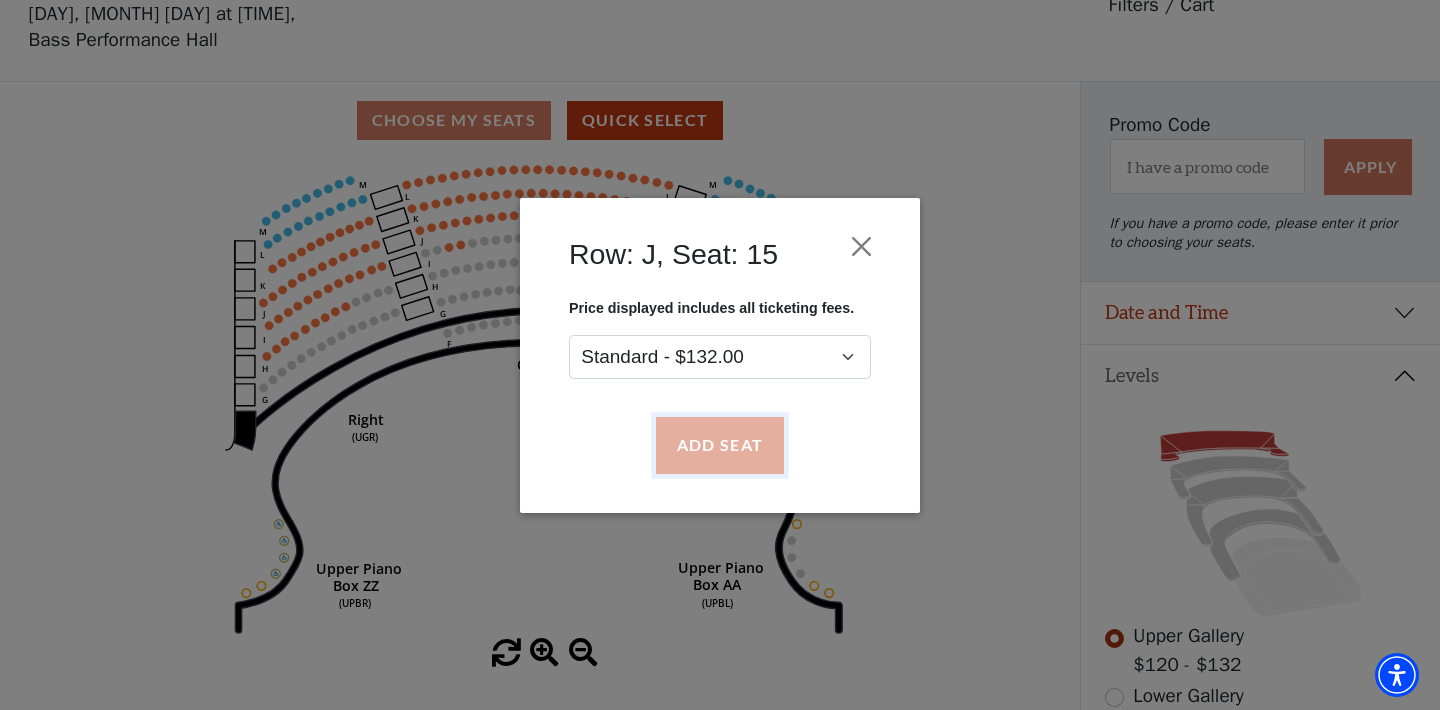 click on "Add Seat" at bounding box center (720, 445) 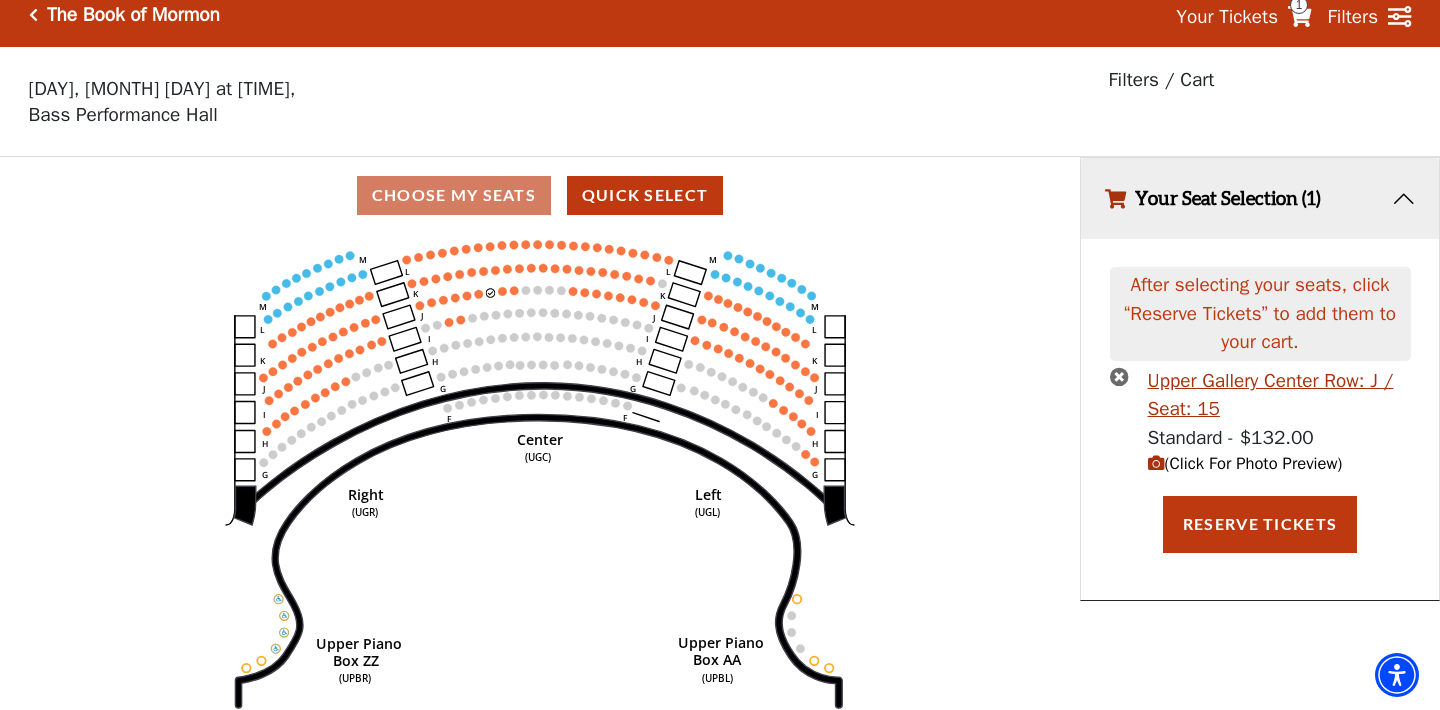 scroll, scrollTop: 0, scrollLeft: 0, axis: both 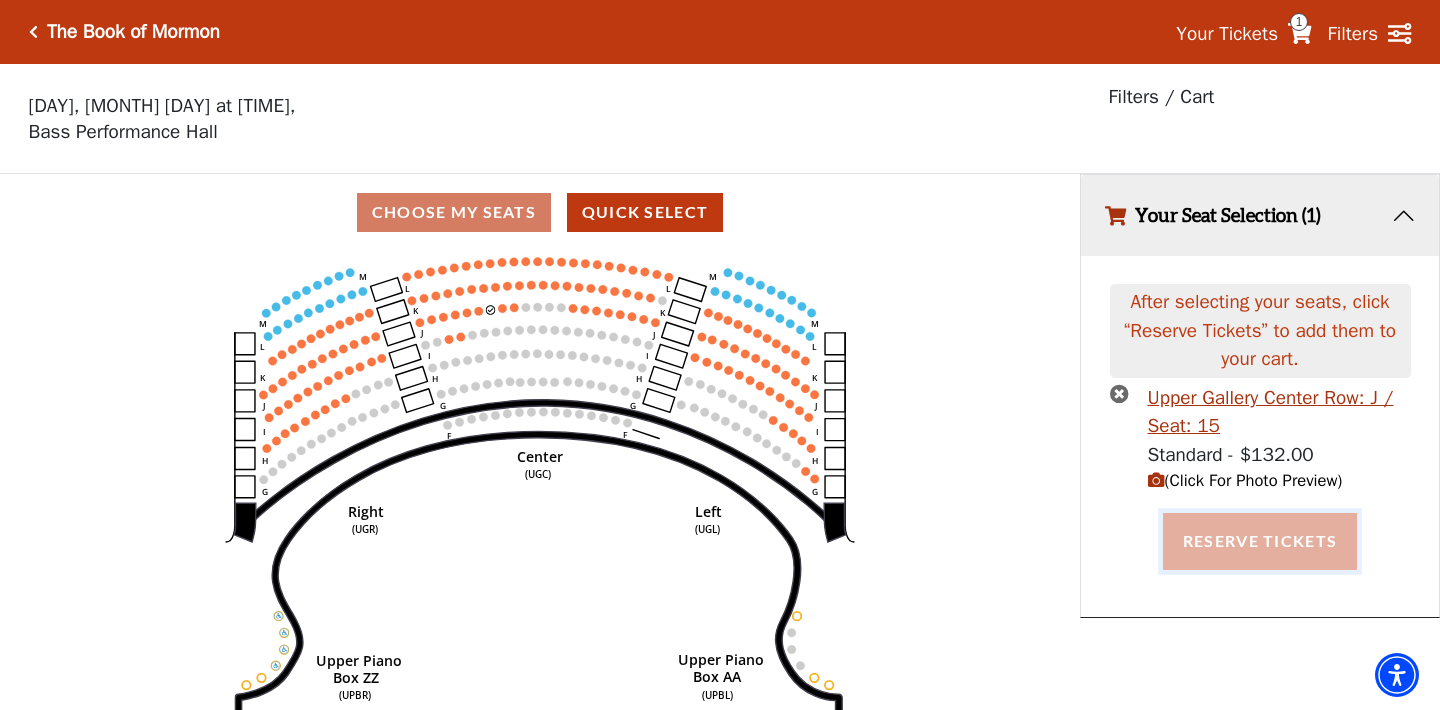 click on "Reserve Tickets" at bounding box center [1260, 541] 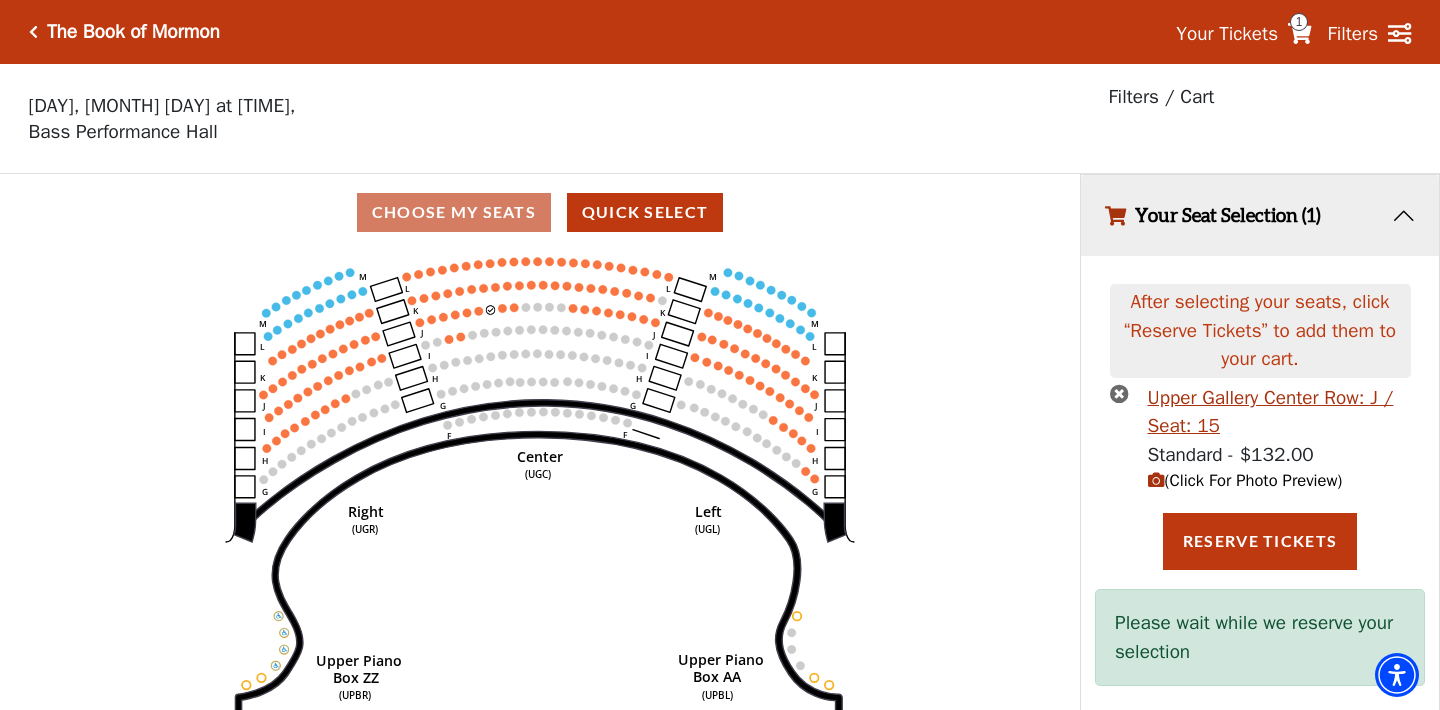scroll, scrollTop: 42, scrollLeft: 0, axis: vertical 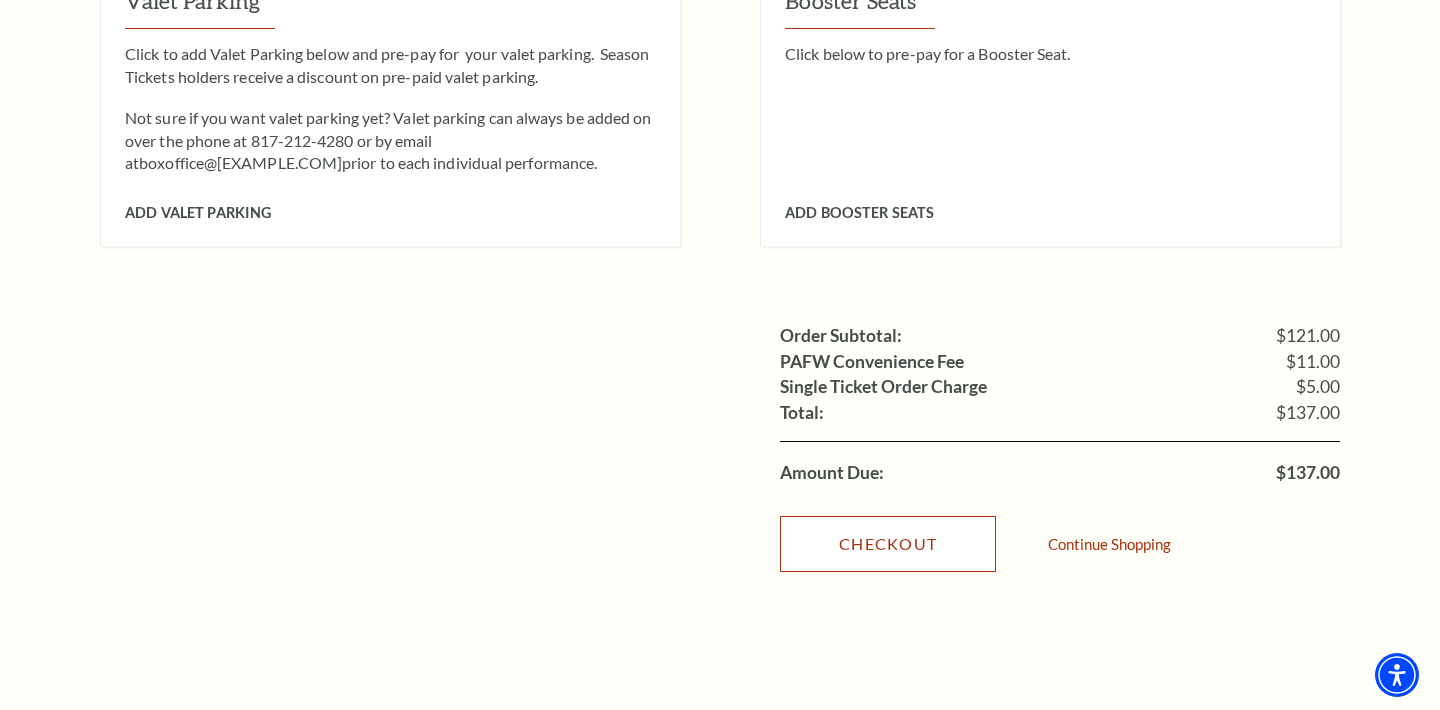 click on "Checkout" at bounding box center [888, 544] 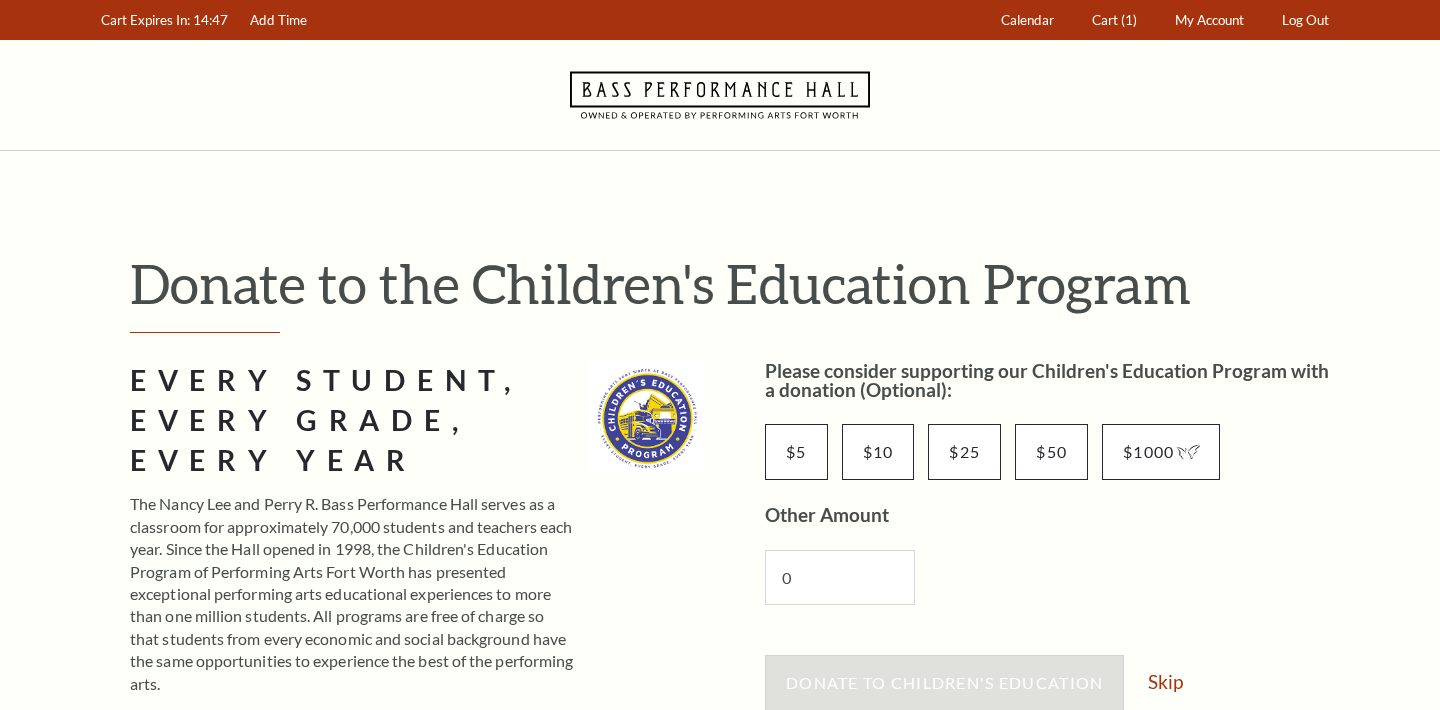 scroll, scrollTop: 0, scrollLeft: 0, axis: both 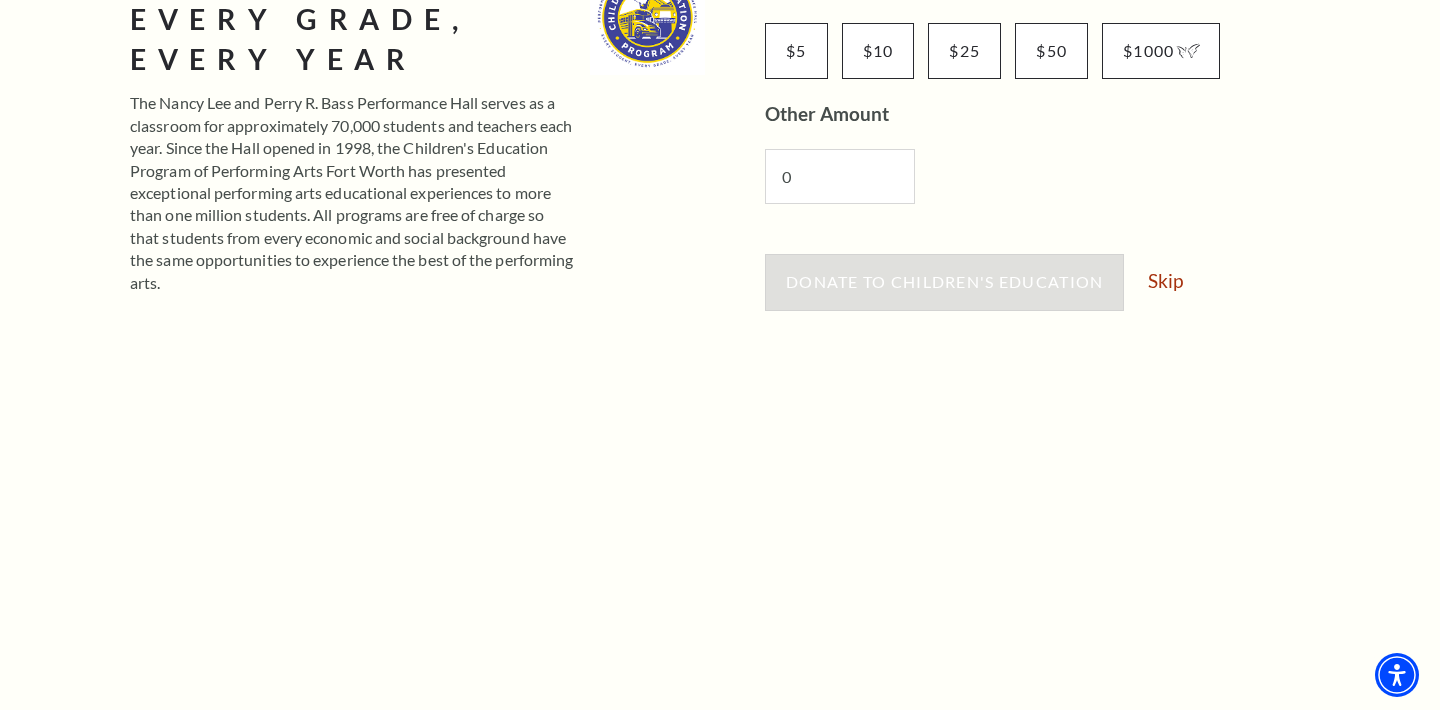 click on "Donate to Children's Education   Skip" at bounding box center [1052, 292] 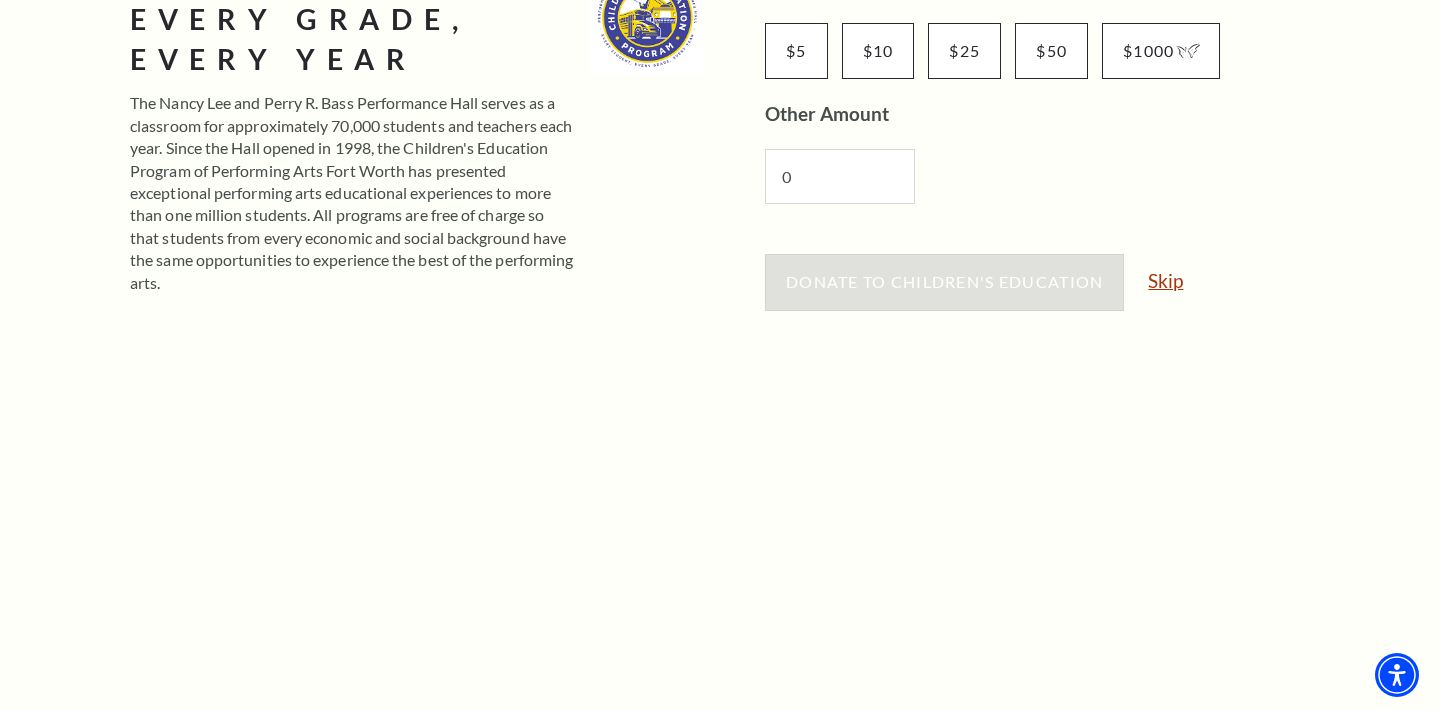 click on "Skip" at bounding box center (1165, 280) 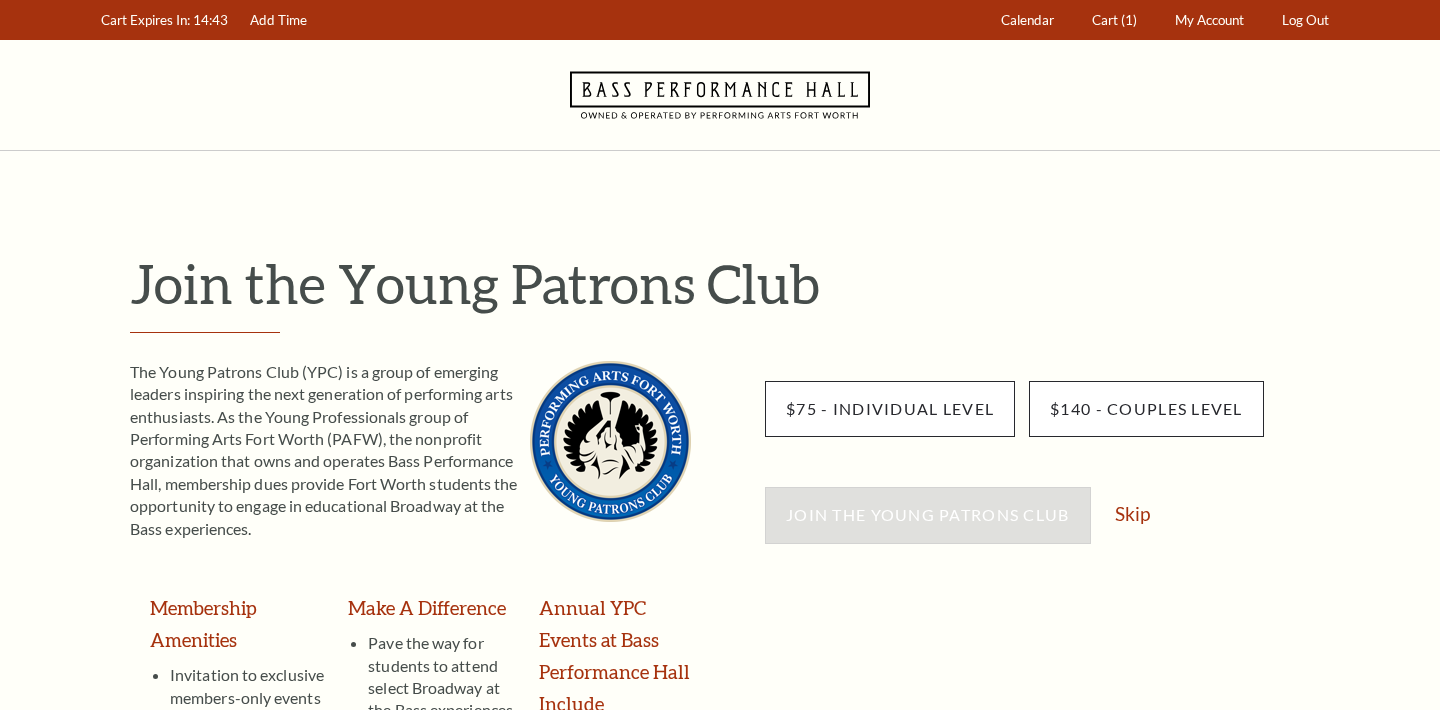 scroll, scrollTop: 0, scrollLeft: 0, axis: both 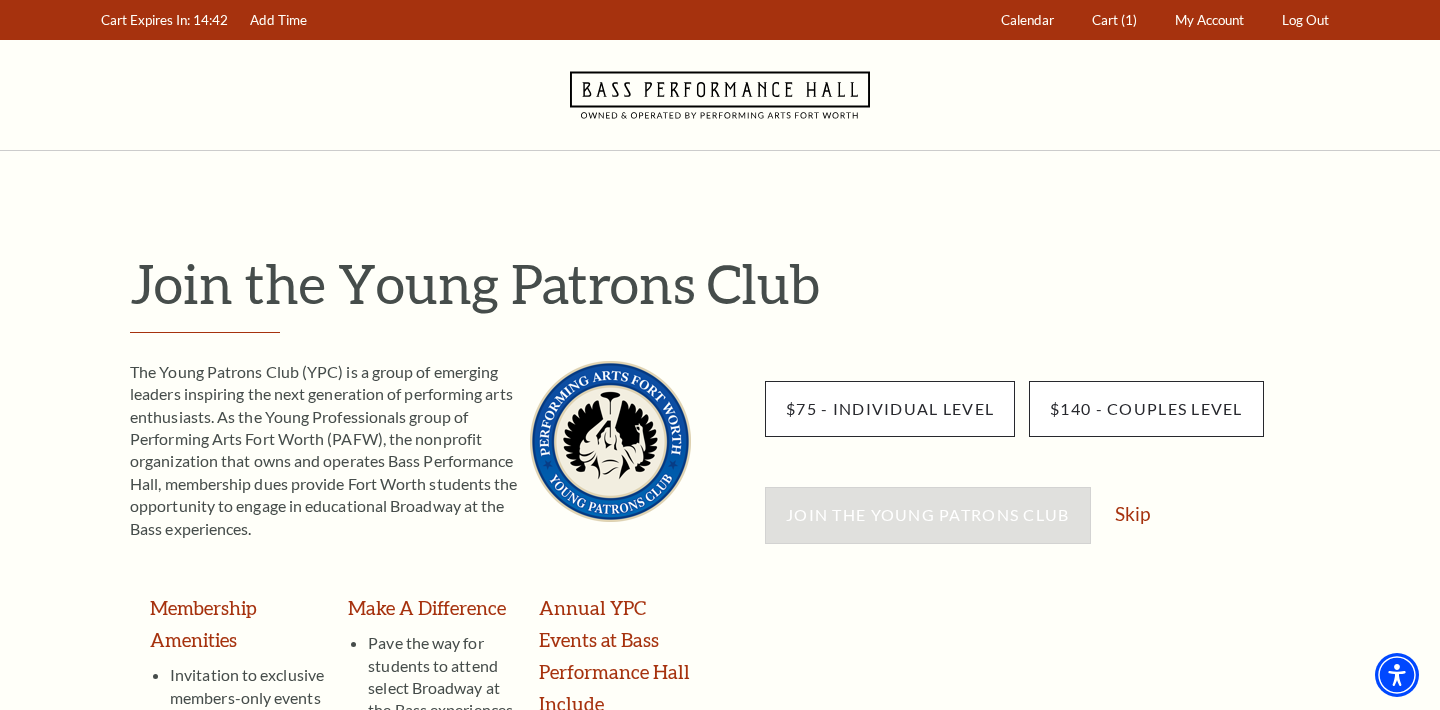 click on "Join the Young Patrons Club   Skip" at bounding box center (1052, 525) 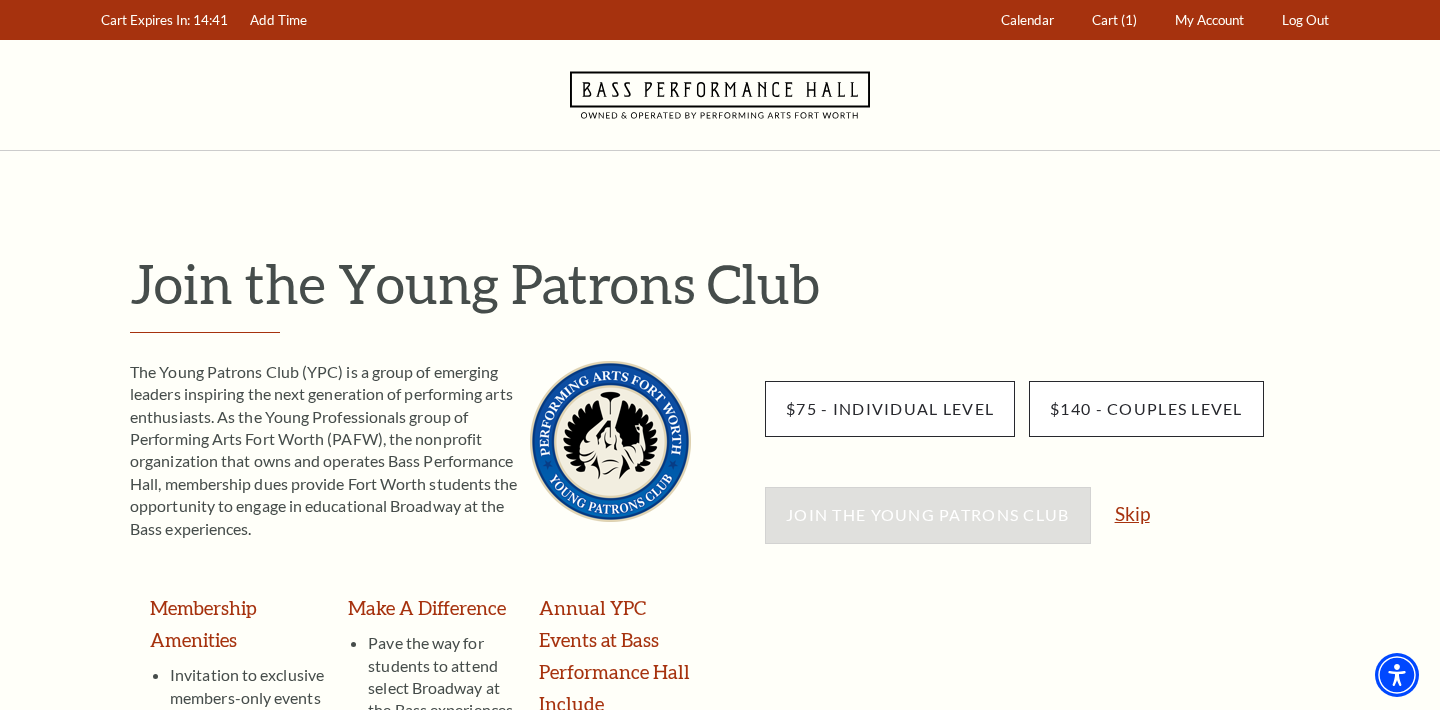 click on "Skip" at bounding box center (1132, 513) 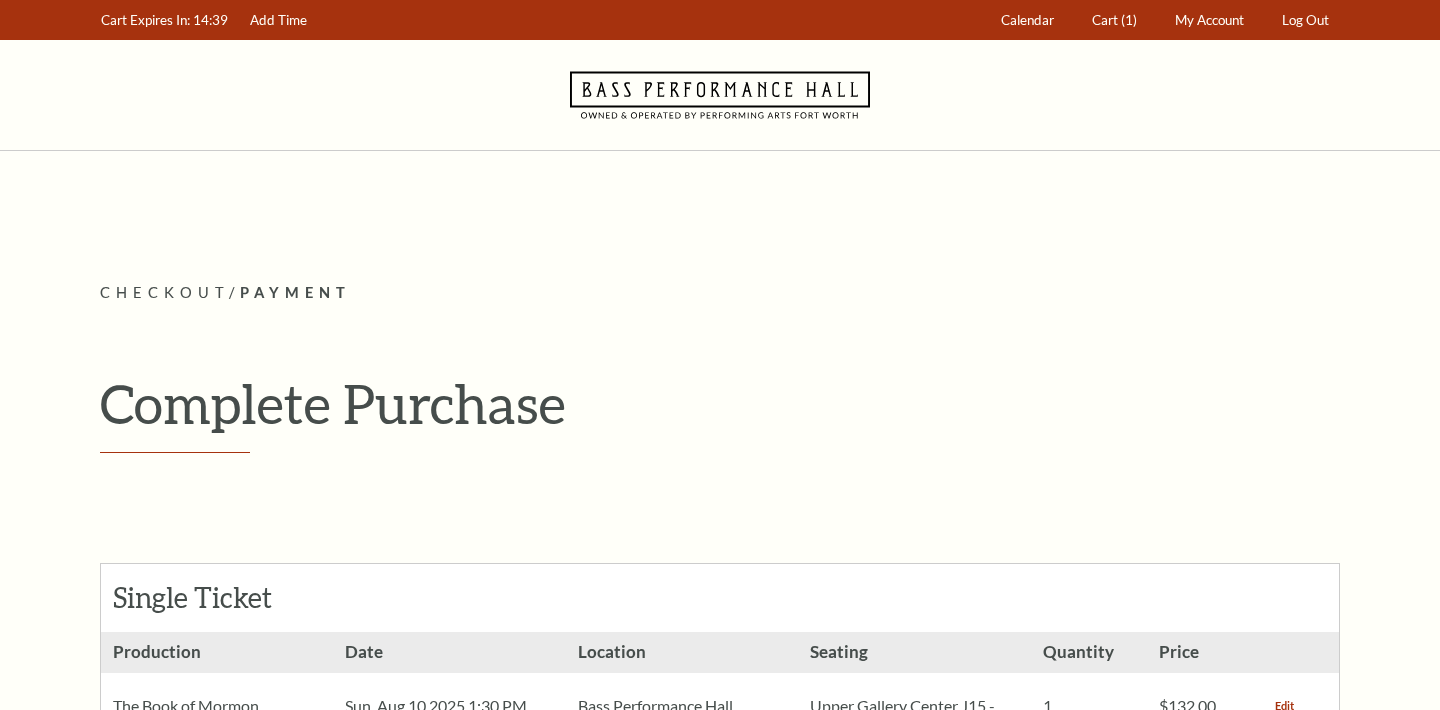 scroll, scrollTop: 0, scrollLeft: 0, axis: both 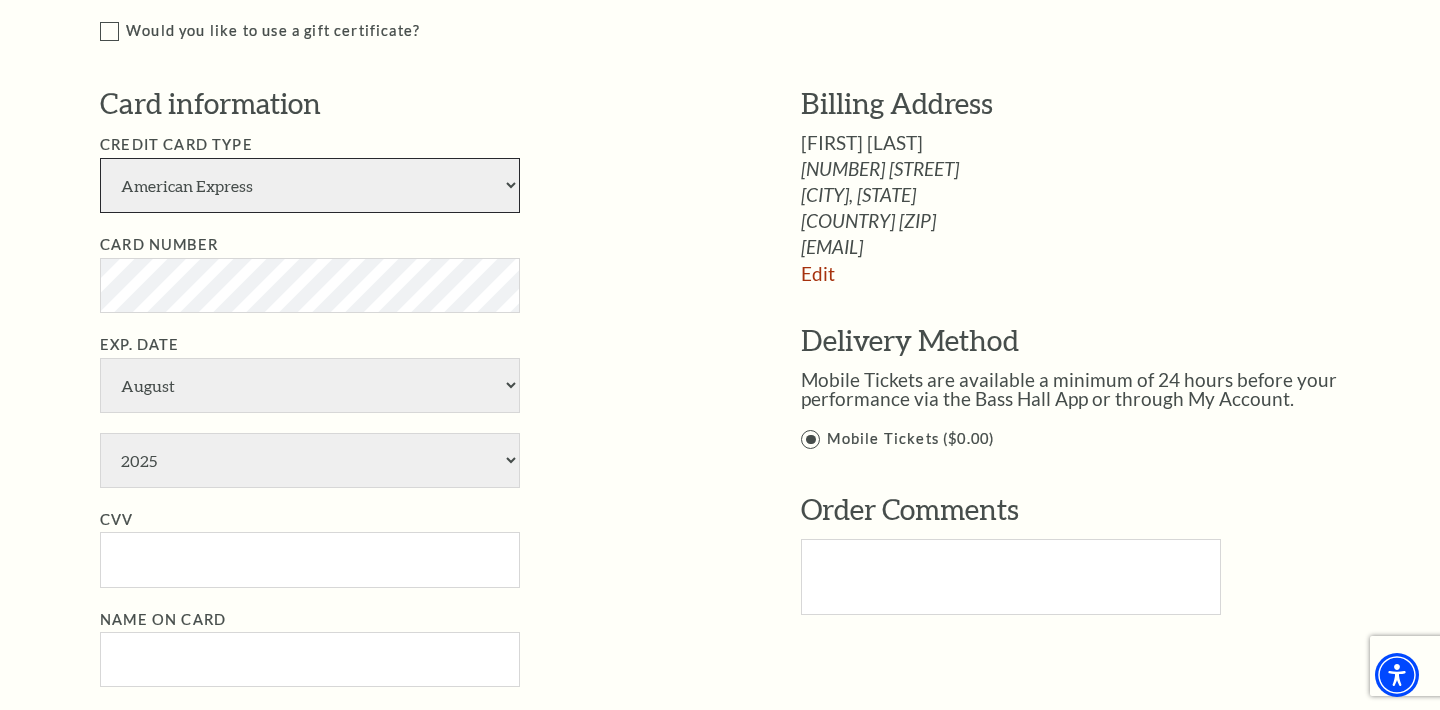 click on "American Express
Visa
Master Card
Discover" at bounding box center [310, 185] 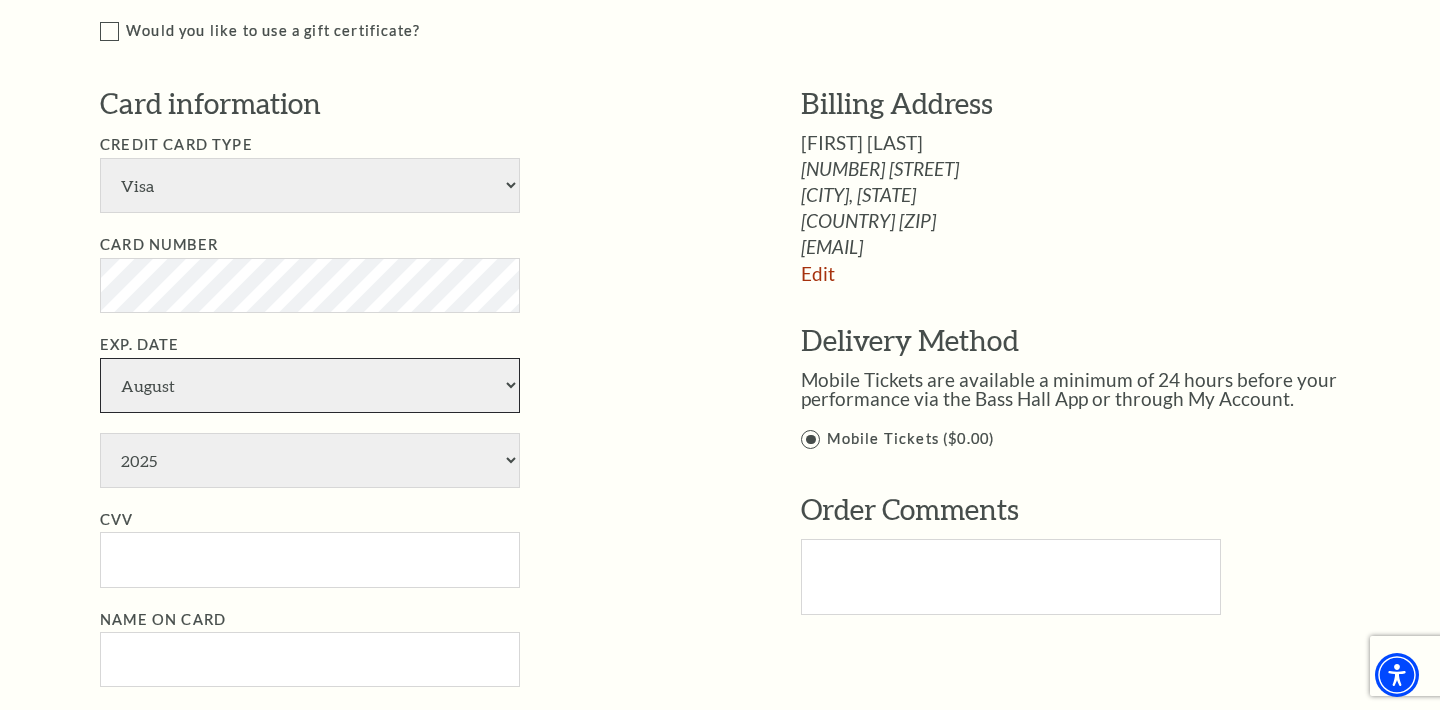 click on "January
February
March
April
May
June
July
August
September
October
November
December" at bounding box center [310, 385] 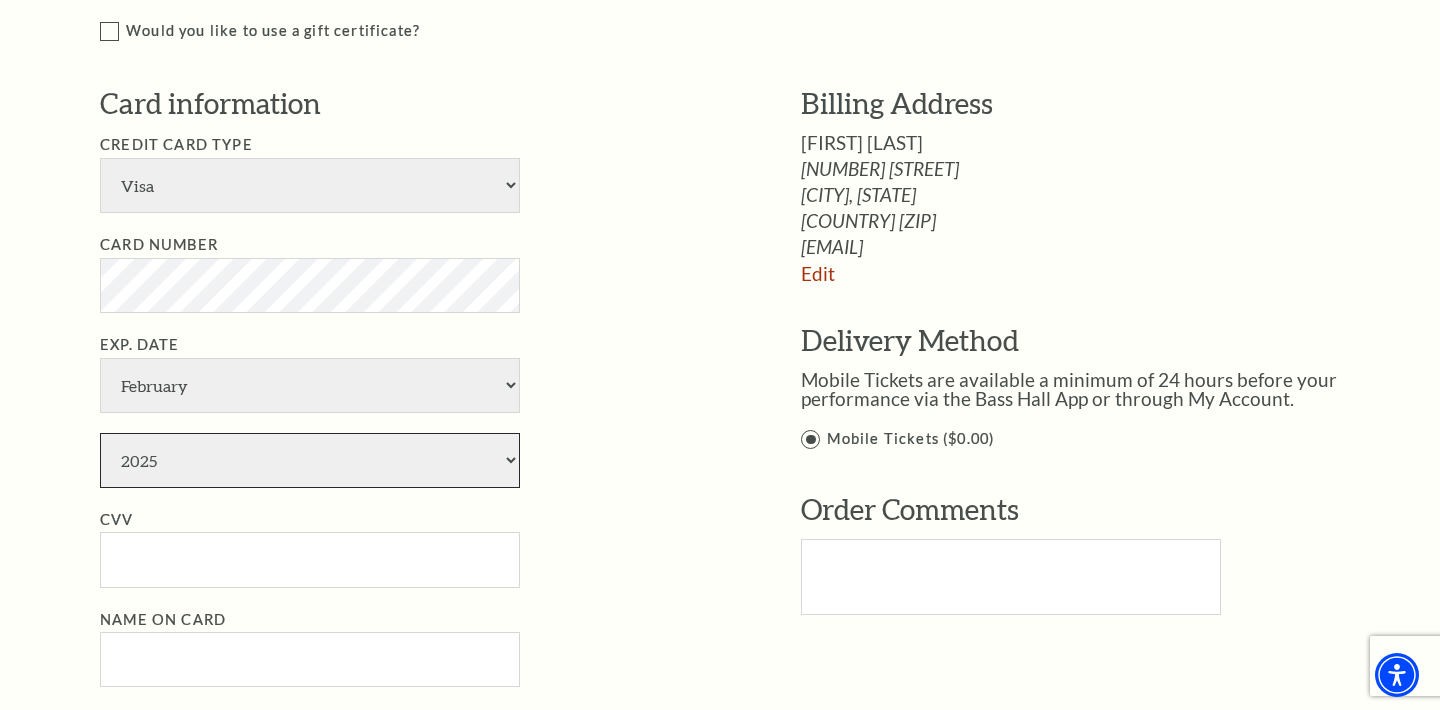 click on "2025
2026
2027
2028
2029
2030
2031
2032
2033
2034" at bounding box center (310, 460) 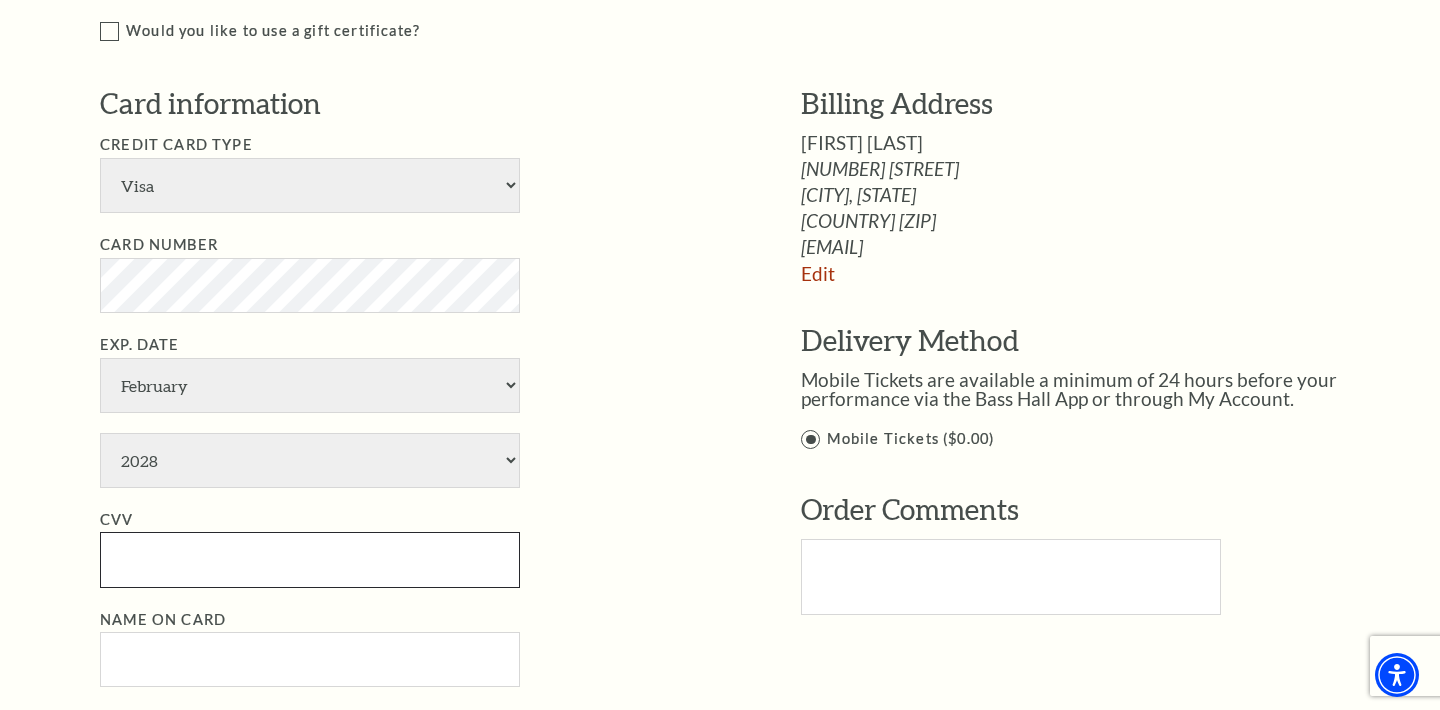 click on "CVV" at bounding box center [310, 559] 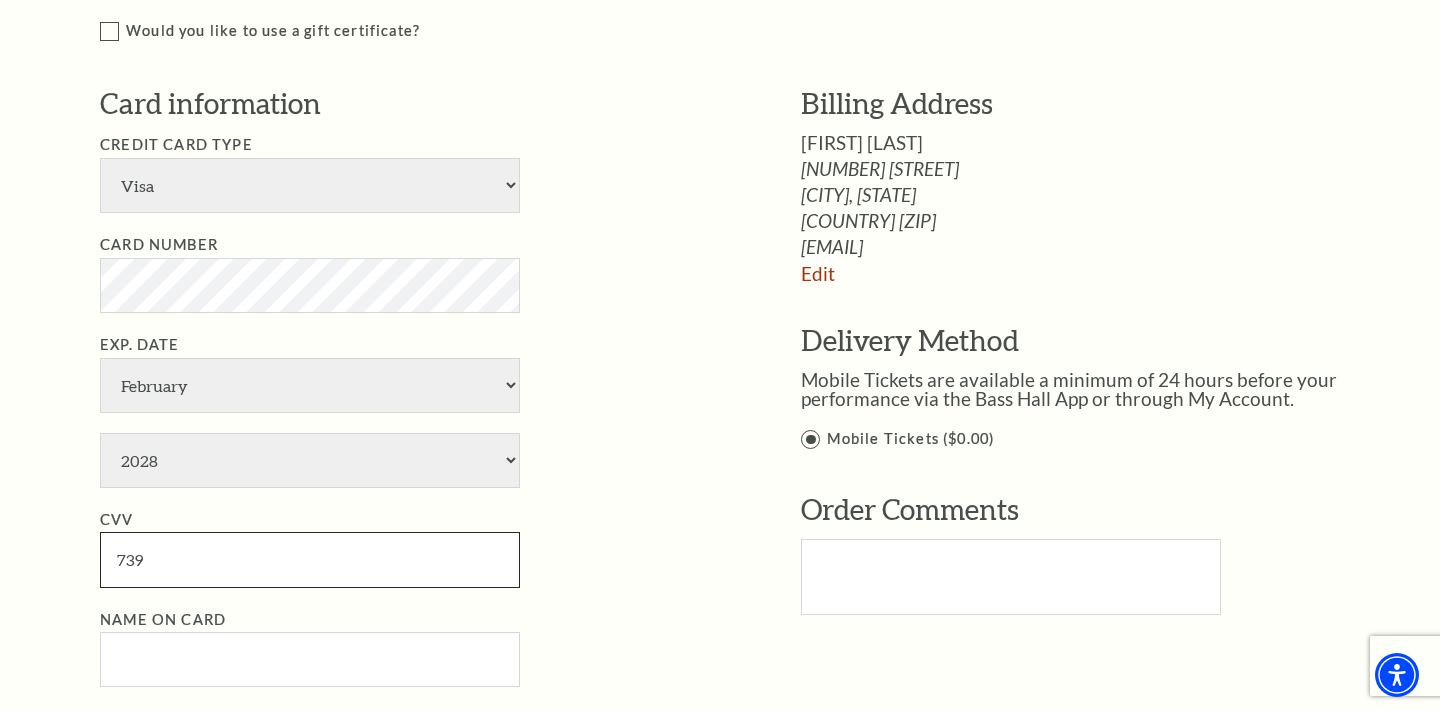type on "739" 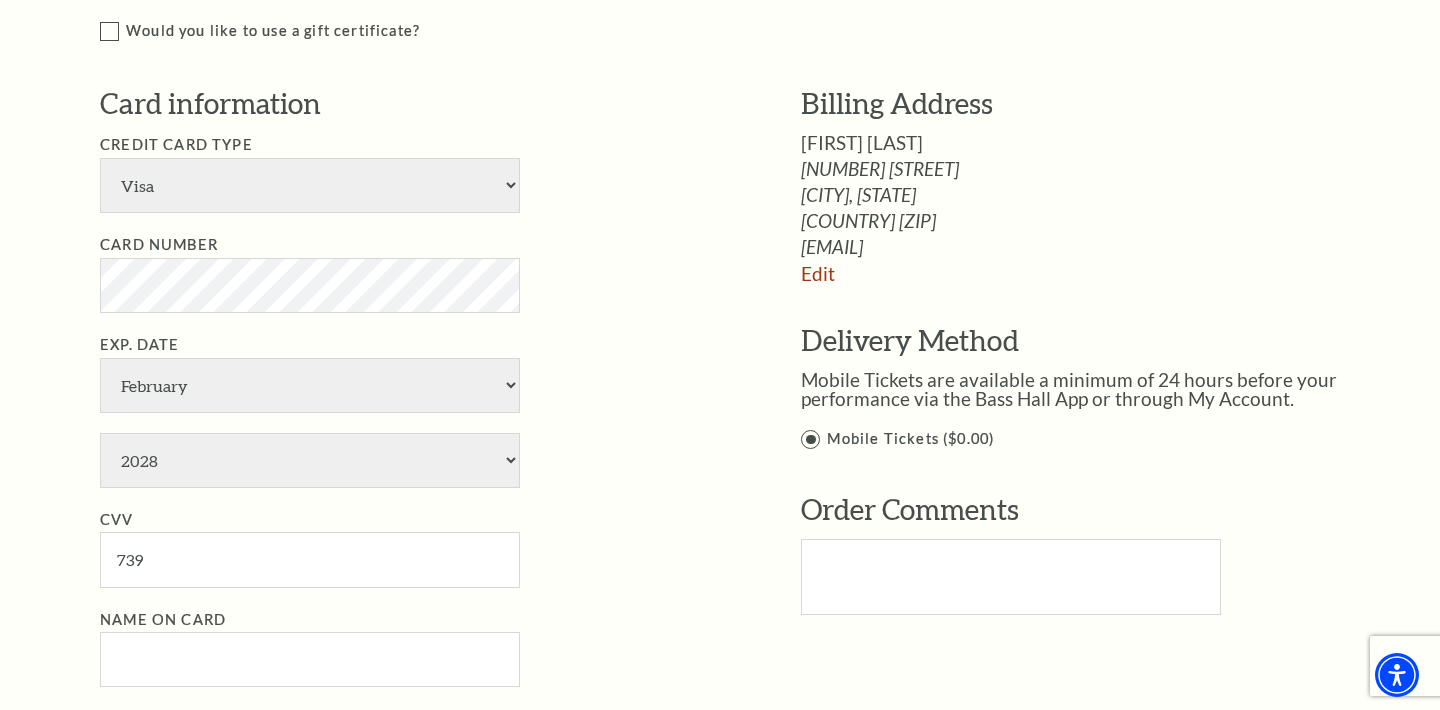 click on "Notice
×
Tickets cannot be removed during a Ticket Exchange. Choose Start Over to begin the Ticket Exchange Process again from the beginning, or close this dialogue to resume.
Close
Start Over
Notice
×
Subscriptions cannot be removed during a Renewal. Choose Start Over to begin the Renewal Process again from the beginning, or close this dialogue to resume.
Close
Start Over" at bounding box center [720, 297] 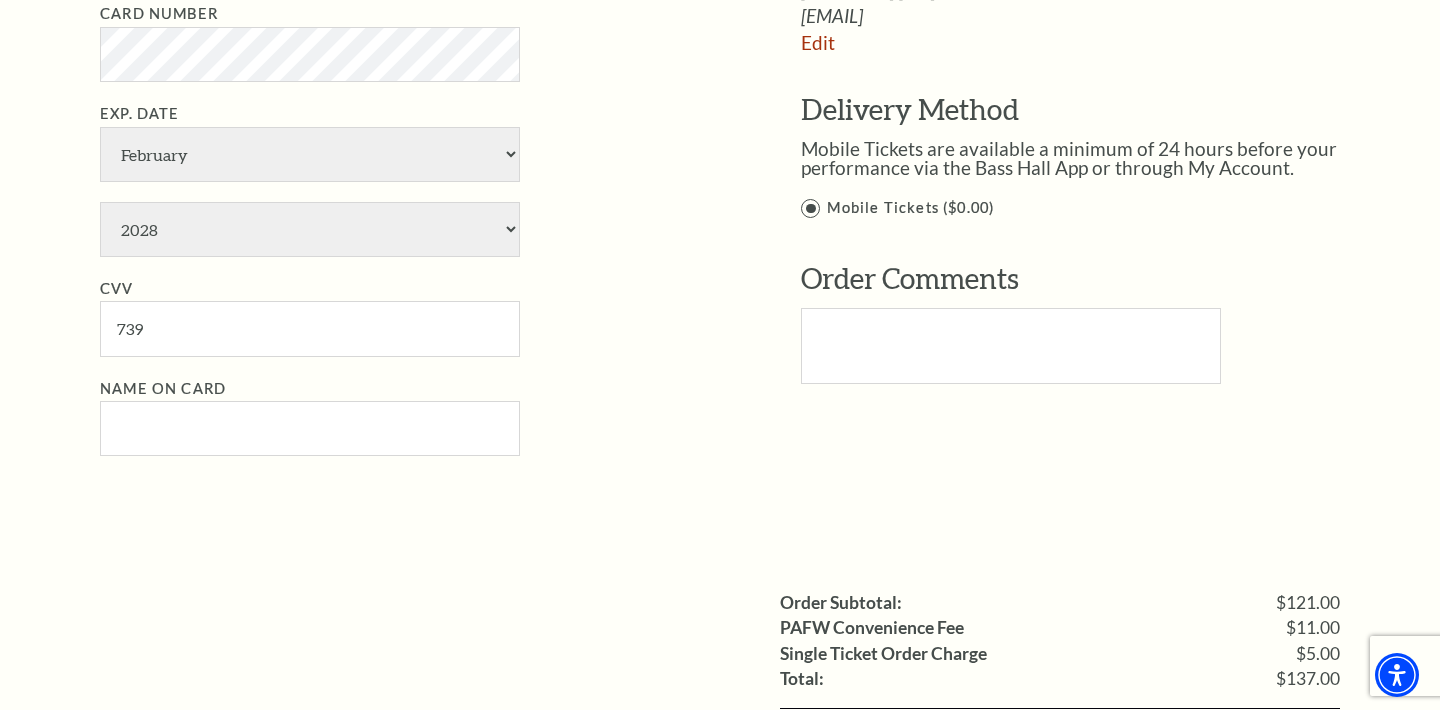scroll, scrollTop: 1202, scrollLeft: 0, axis: vertical 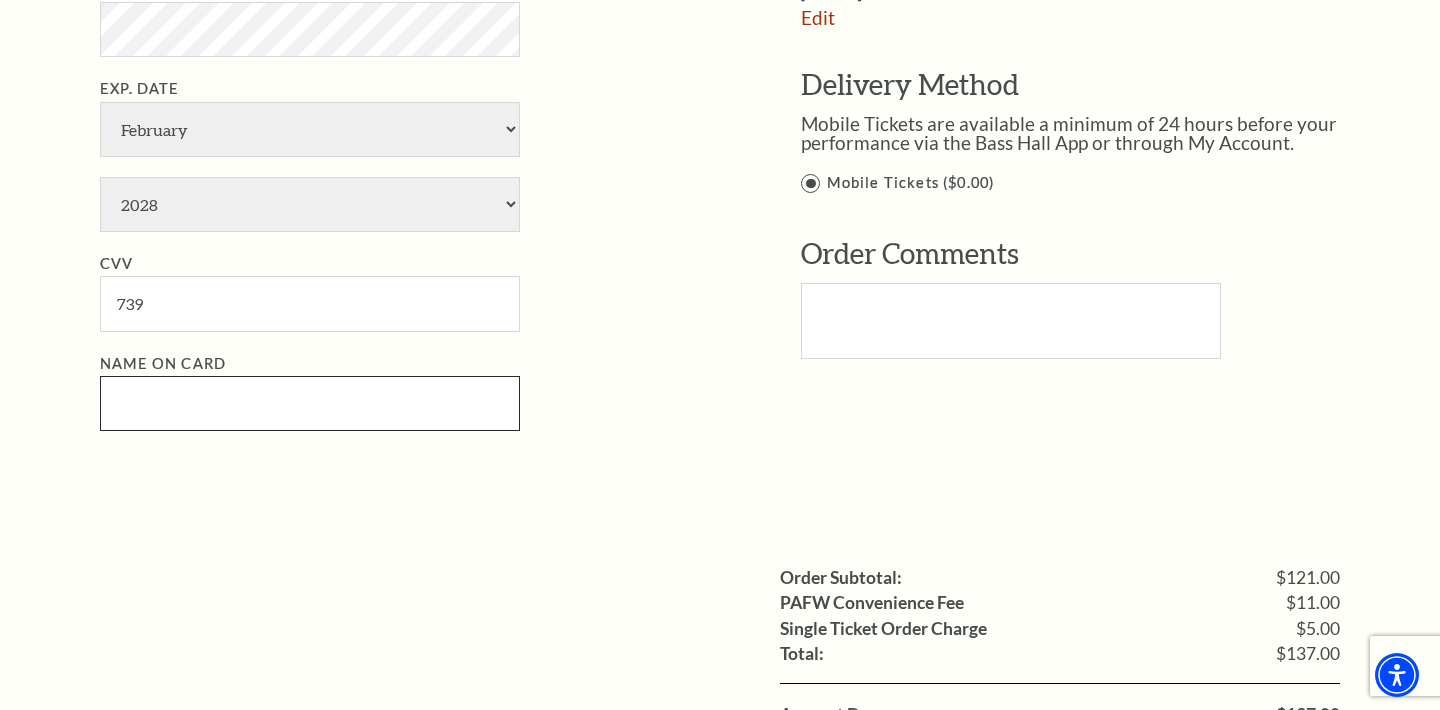 click on "Name on Card" at bounding box center (310, 403) 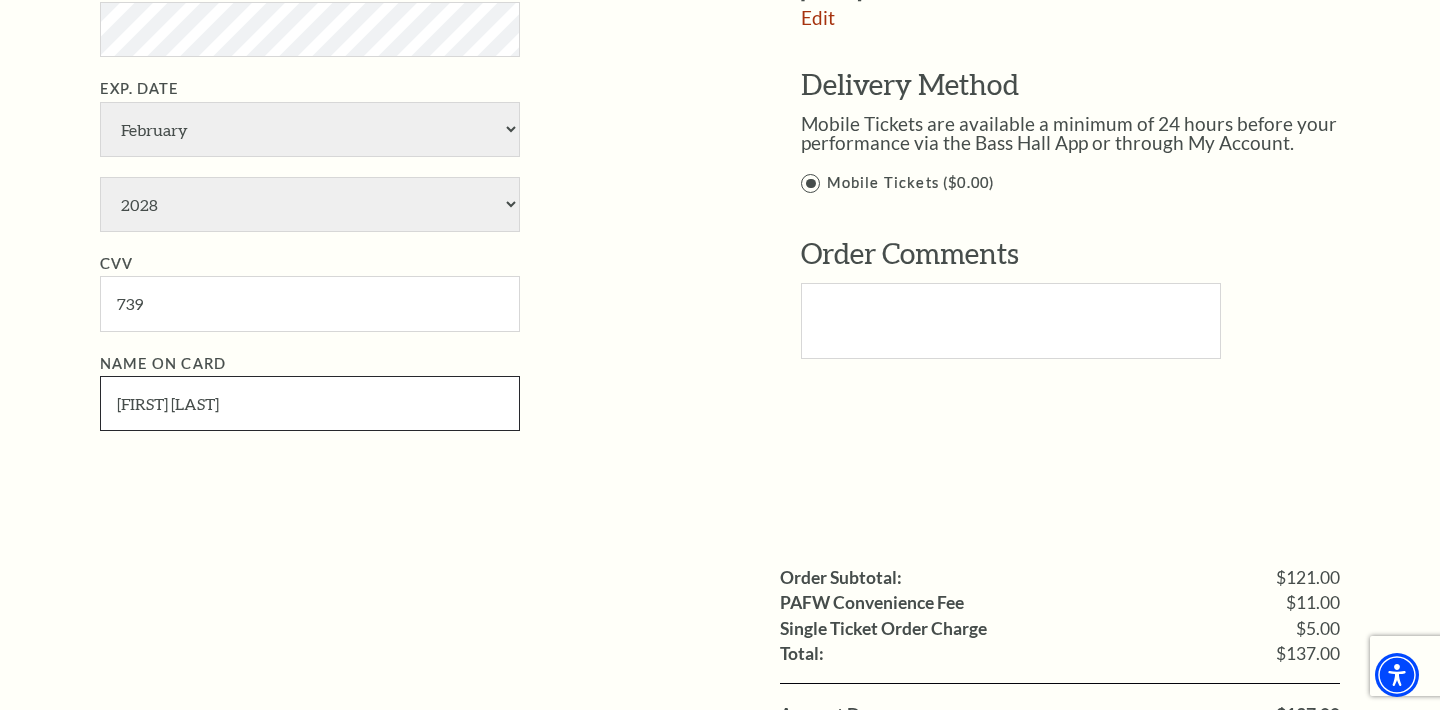 type on "[FIRST] [LAST]" 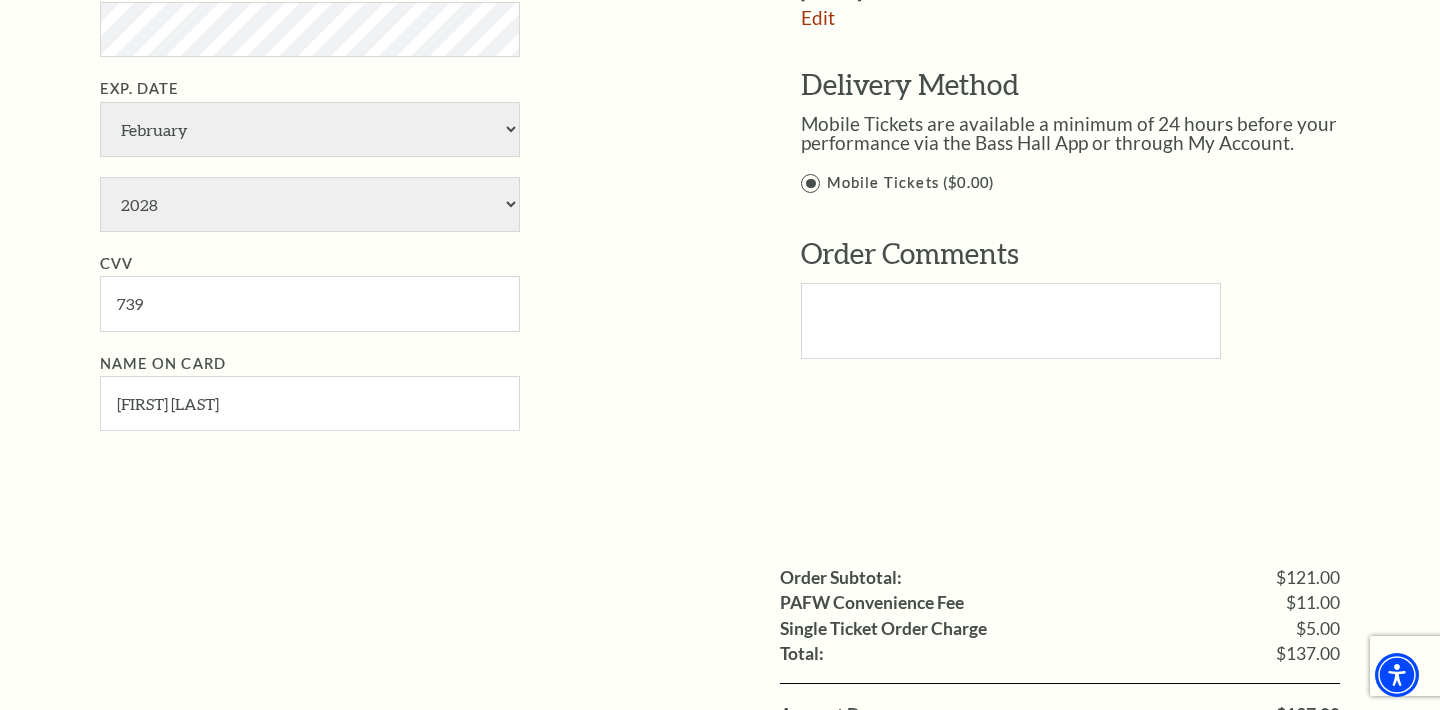click on "Payment Options
Would you like to use a gift certificate?
Gift Certificate Number
Apply
Card information
Visa" at bounding box center [741, 71] 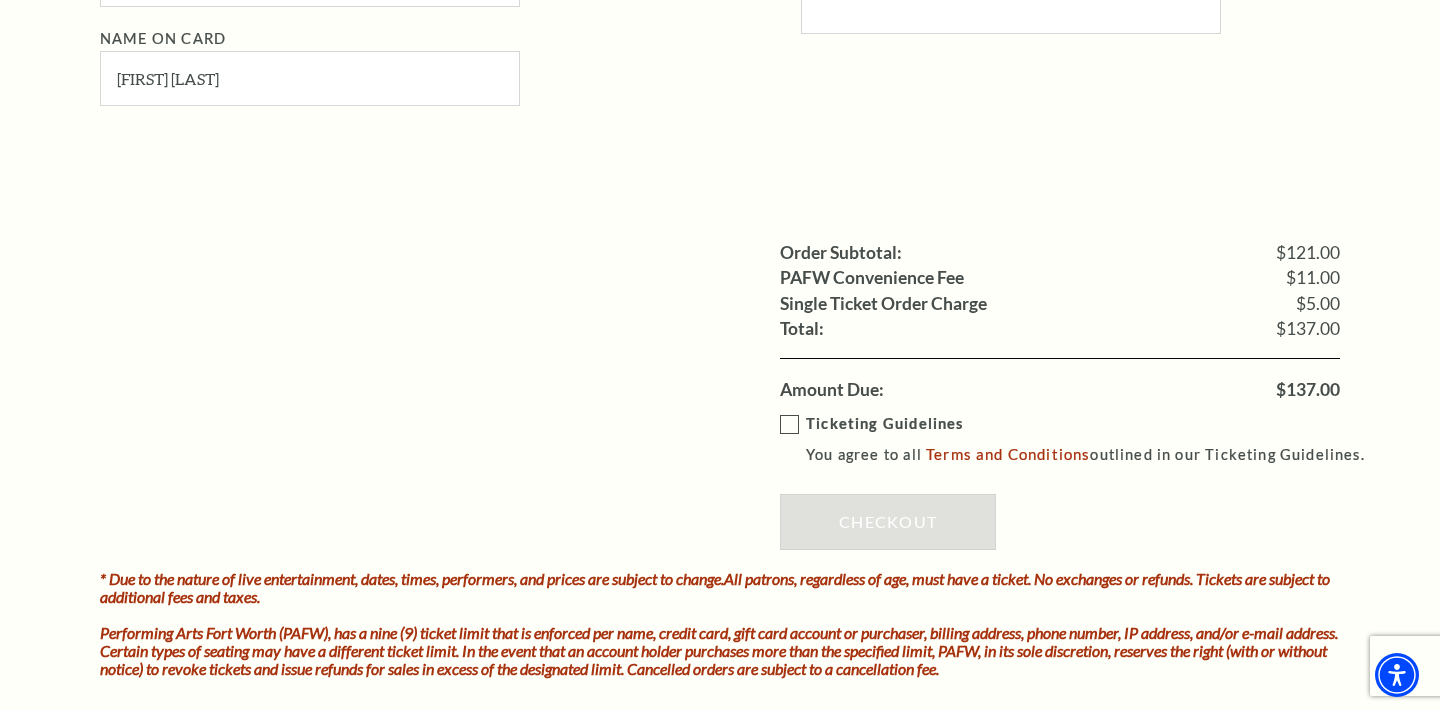 scroll, scrollTop: 1528, scrollLeft: 0, axis: vertical 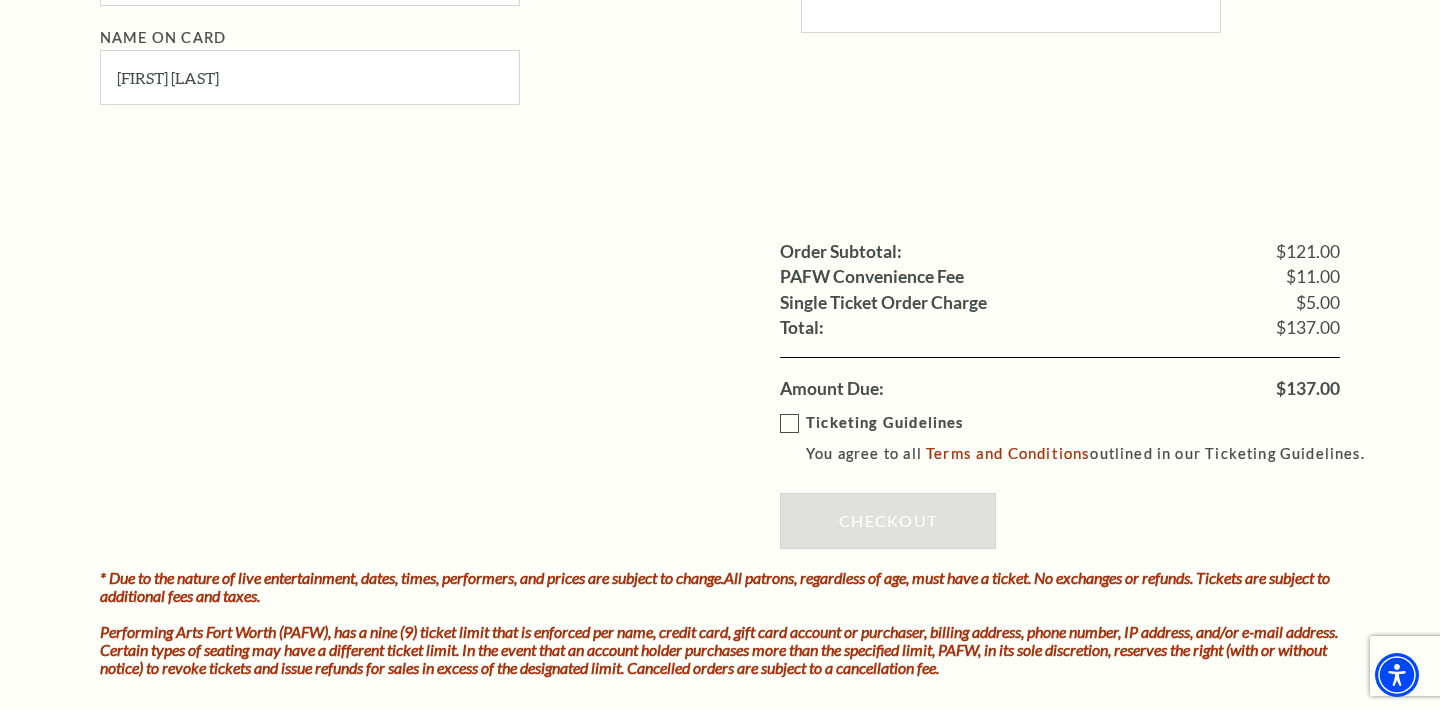click on "Ticketing Guidelines
You agree to all   Terms and Conditions  outlined in our Ticketing Guidelines." at bounding box center (1081, 438) 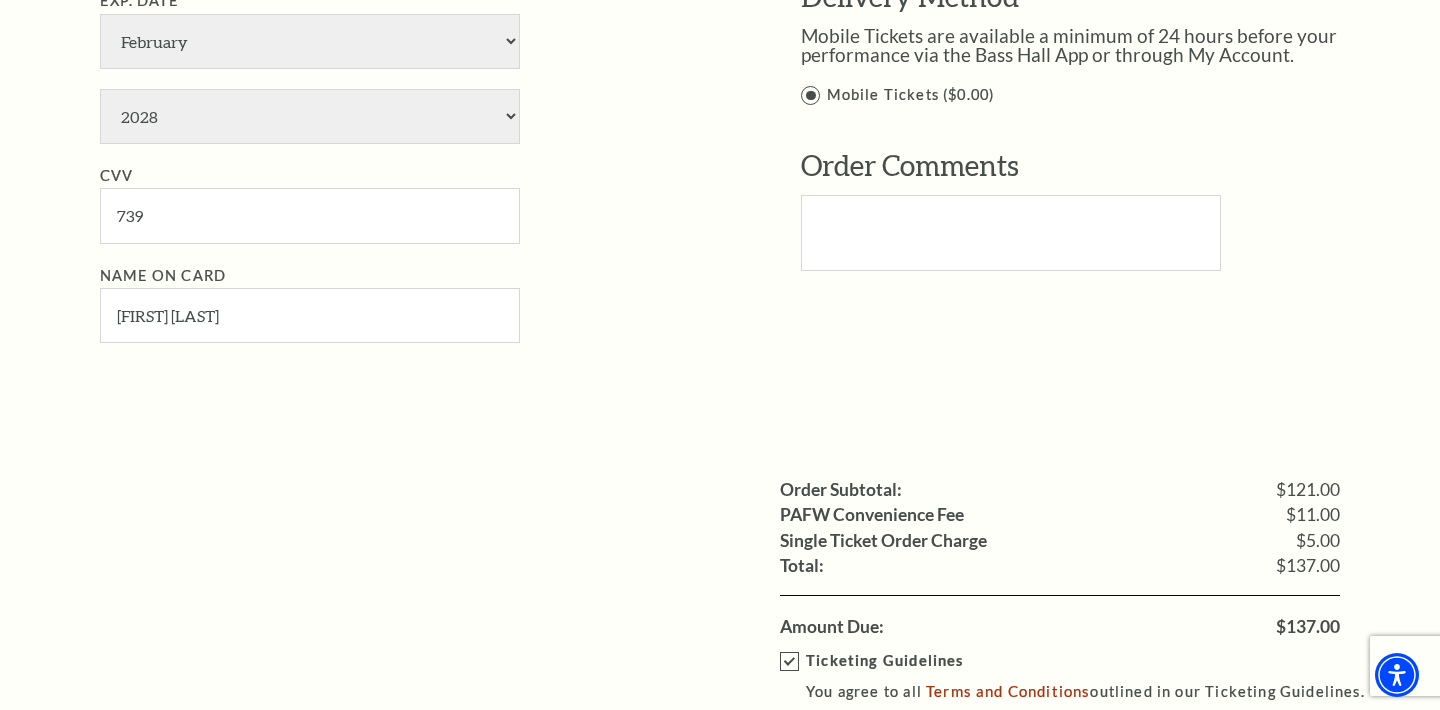 scroll, scrollTop: 1421, scrollLeft: 0, axis: vertical 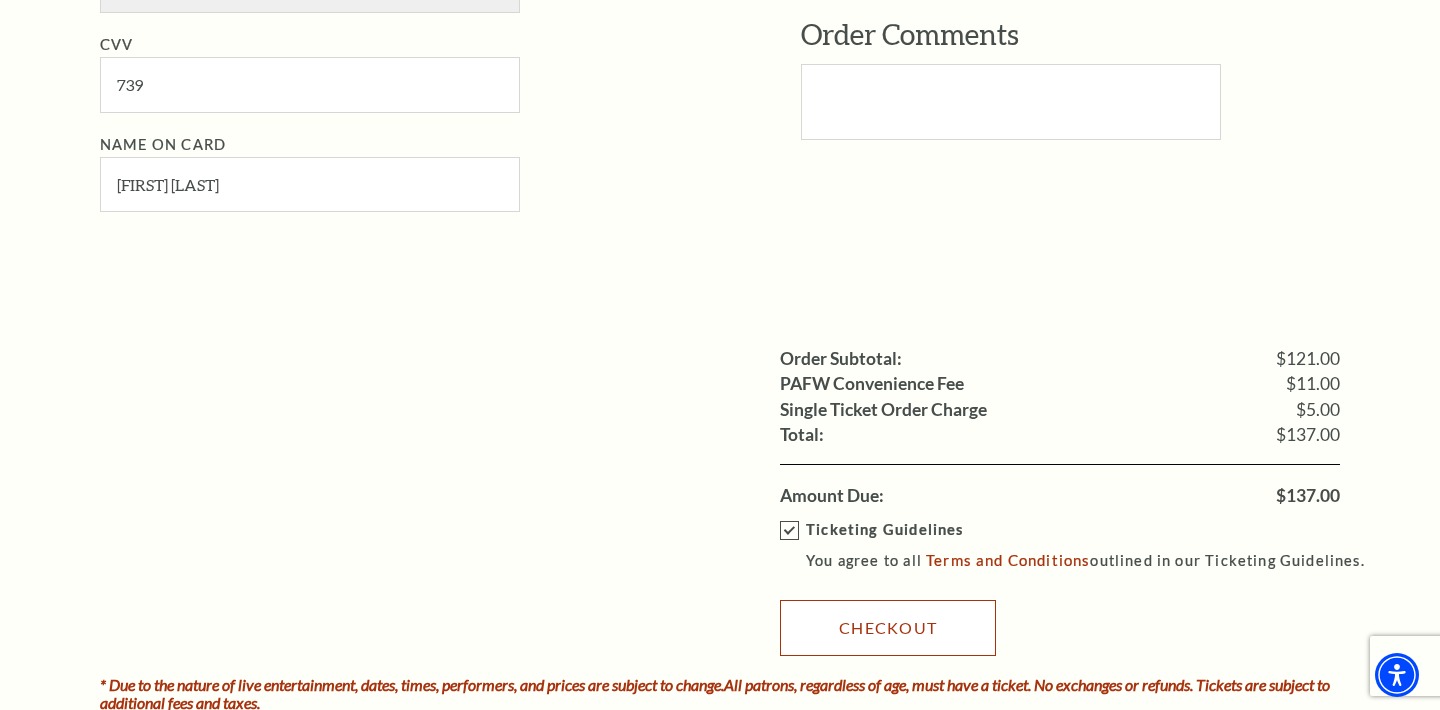 click on "Checkout" at bounding box center (888, 628) 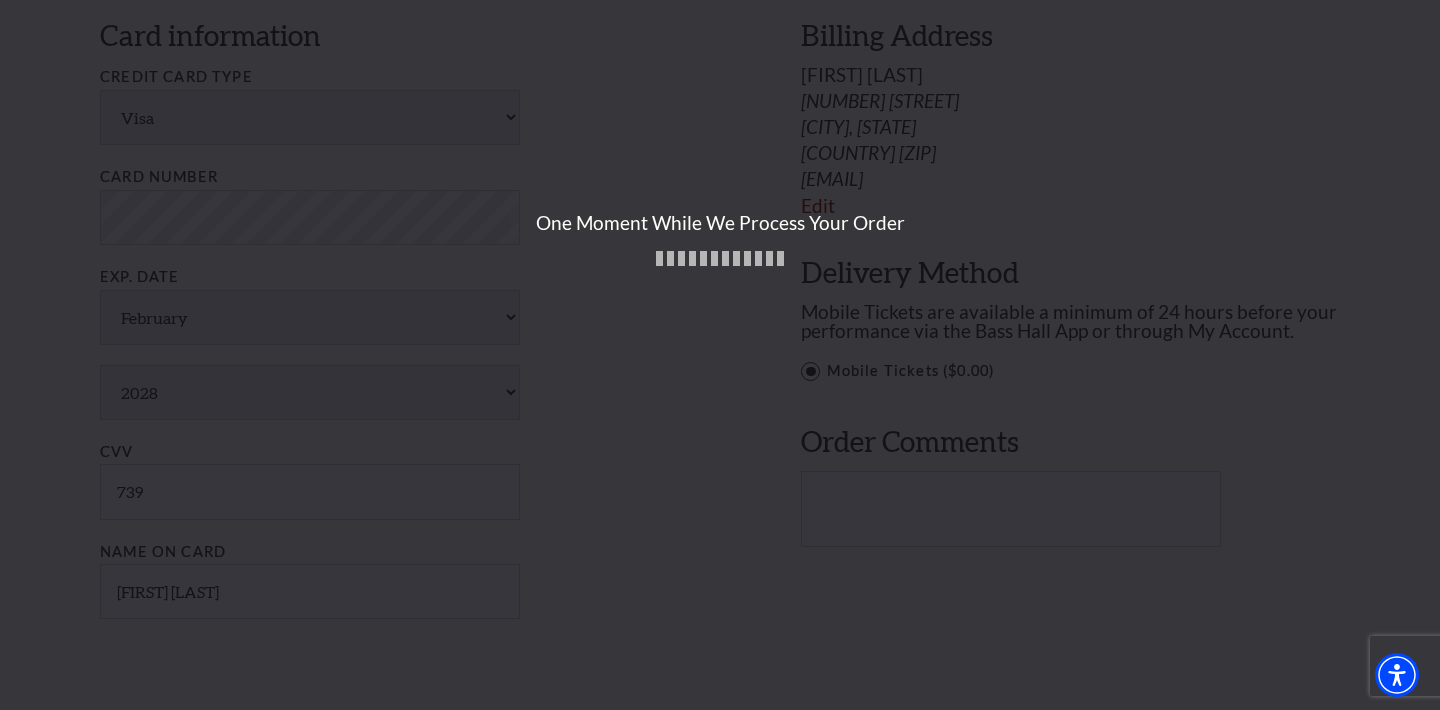 scroll, scrollTop: 941, scrollLeft: 0, axis: vertical 